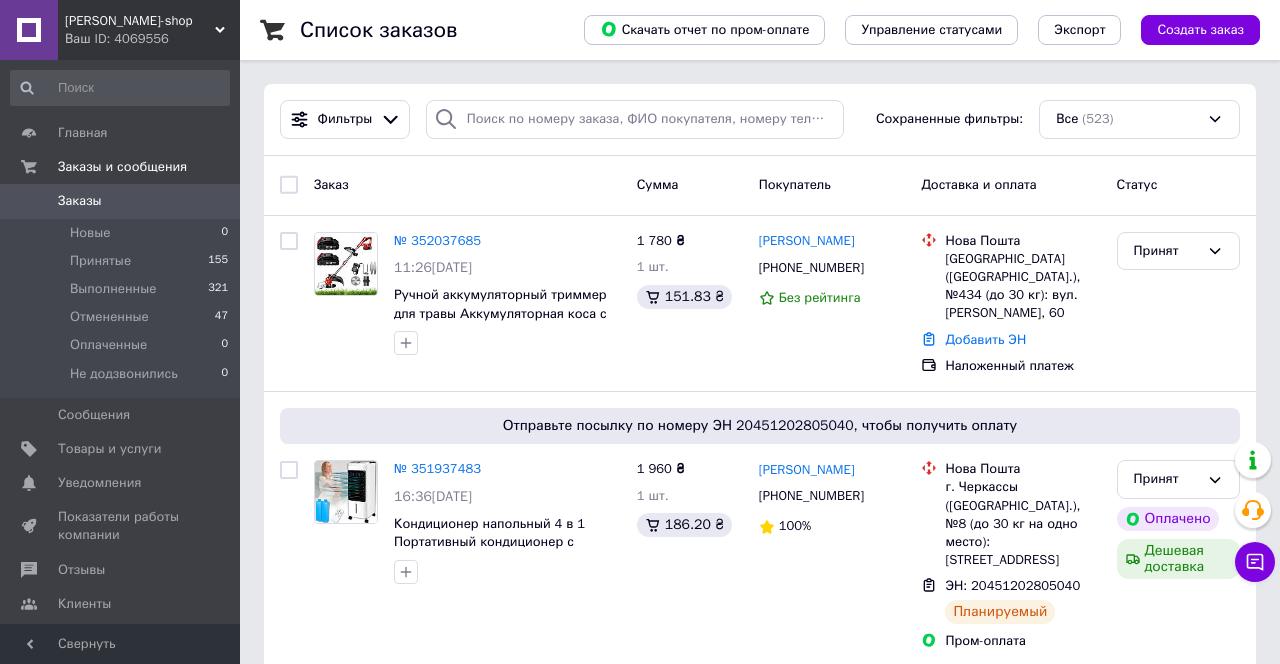 scroll, scrollTop: 0, scrollLeft: 0, axis: both 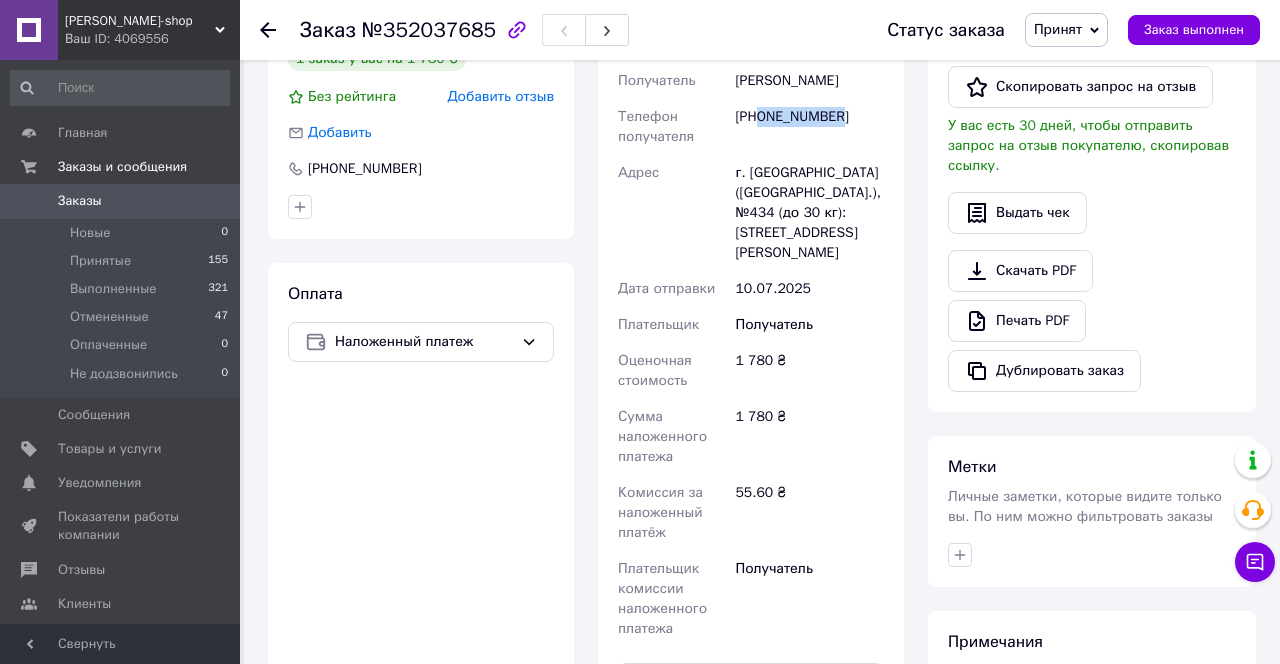 drag, startPoint x: 855, startPoint y: 155, endPoint x: 763, endPoint y: 157, distance: 92.021736 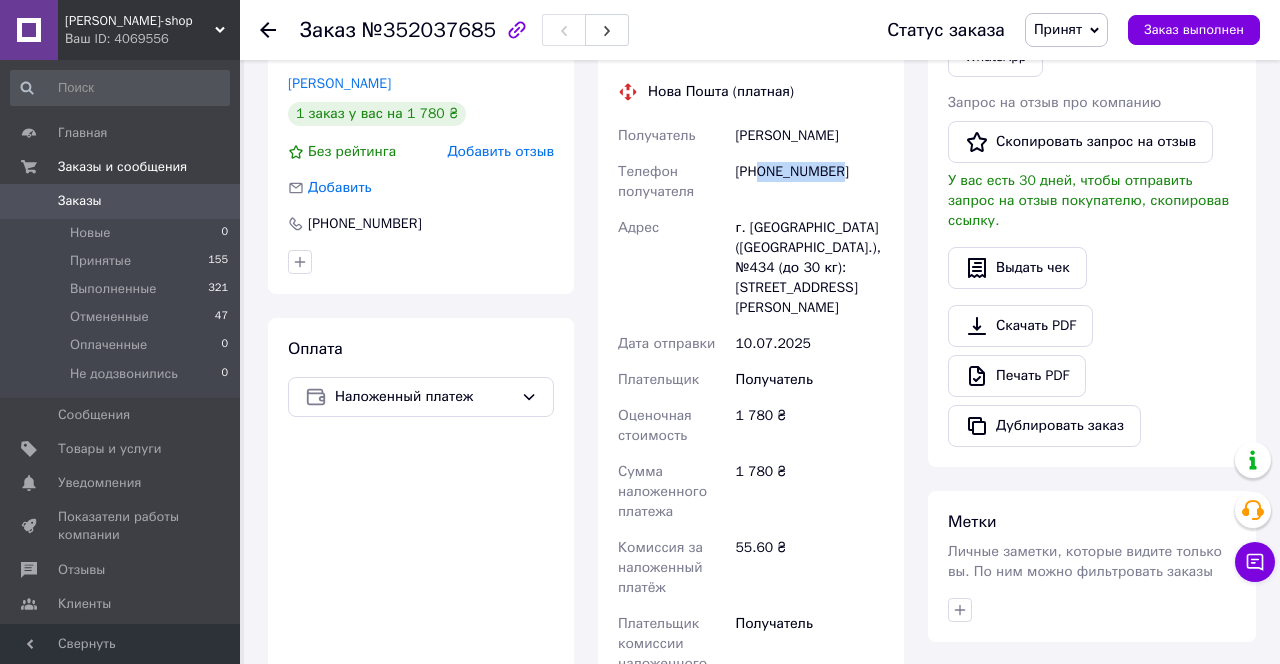 scroll, scrollTop: 485, scrollLeft: 0, axis: vertical 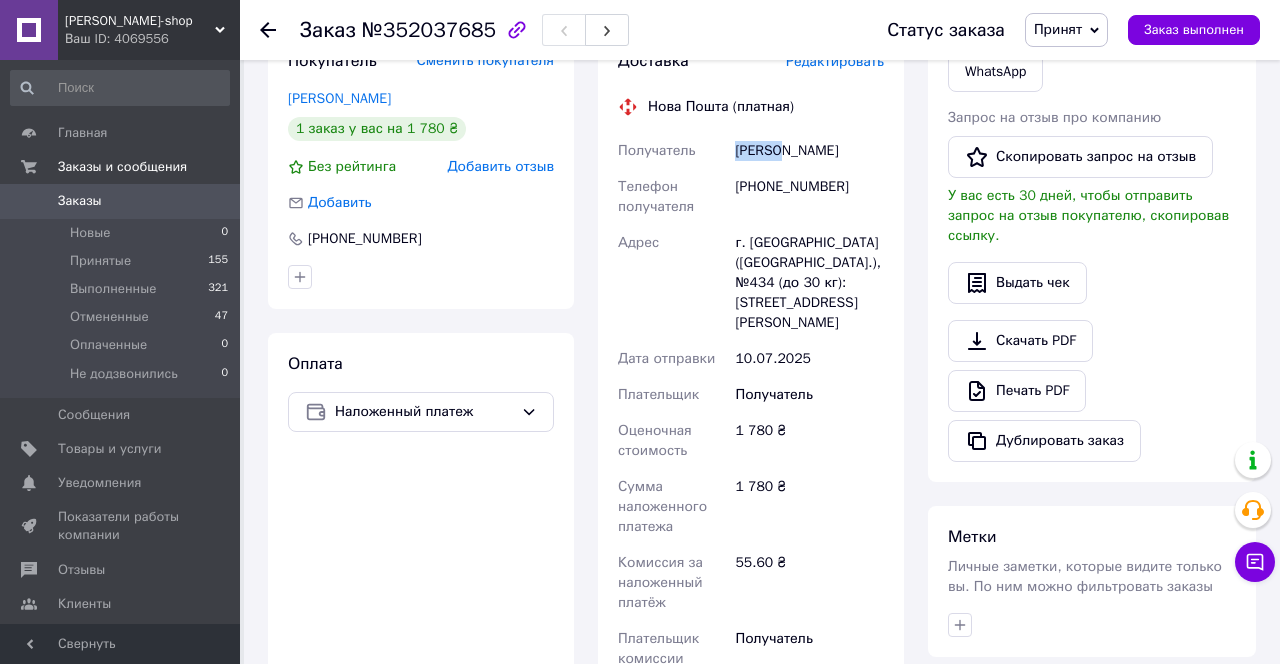 drag, startPoint x: 786, startPoint y: 187, endPoint x: 735, endPoint y: 191, distance: 51.156624 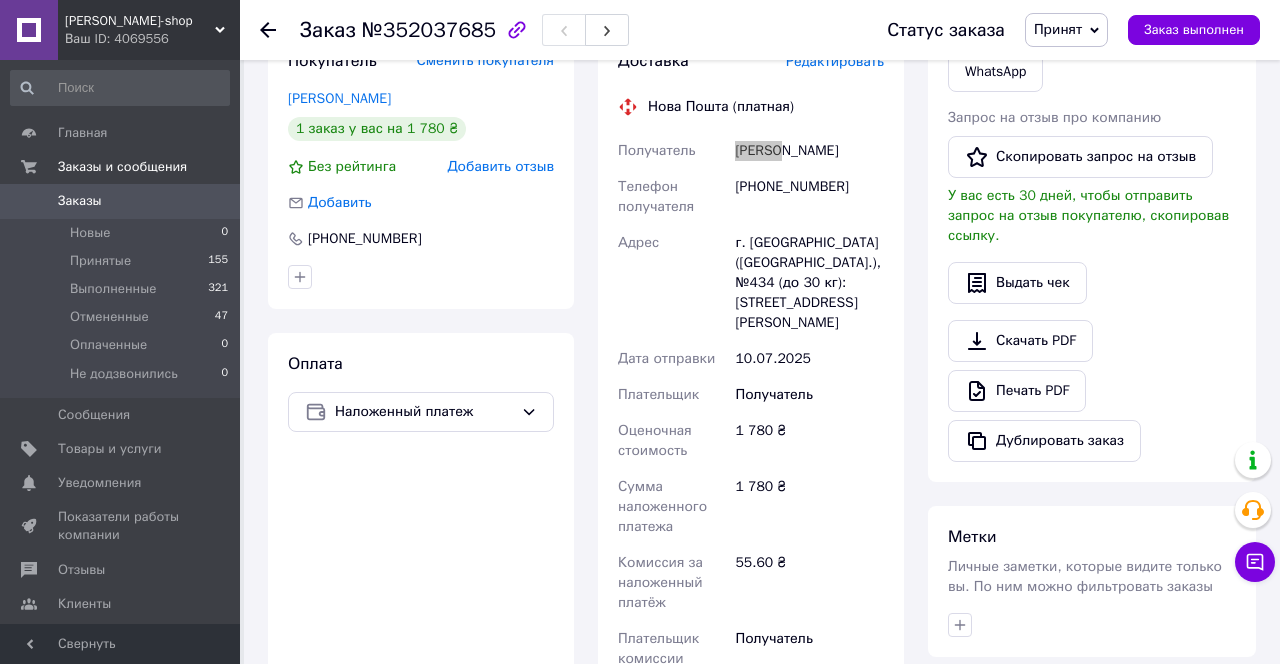 scroll, scrollTop: 488, scrollLeft: 0, axis: vertical 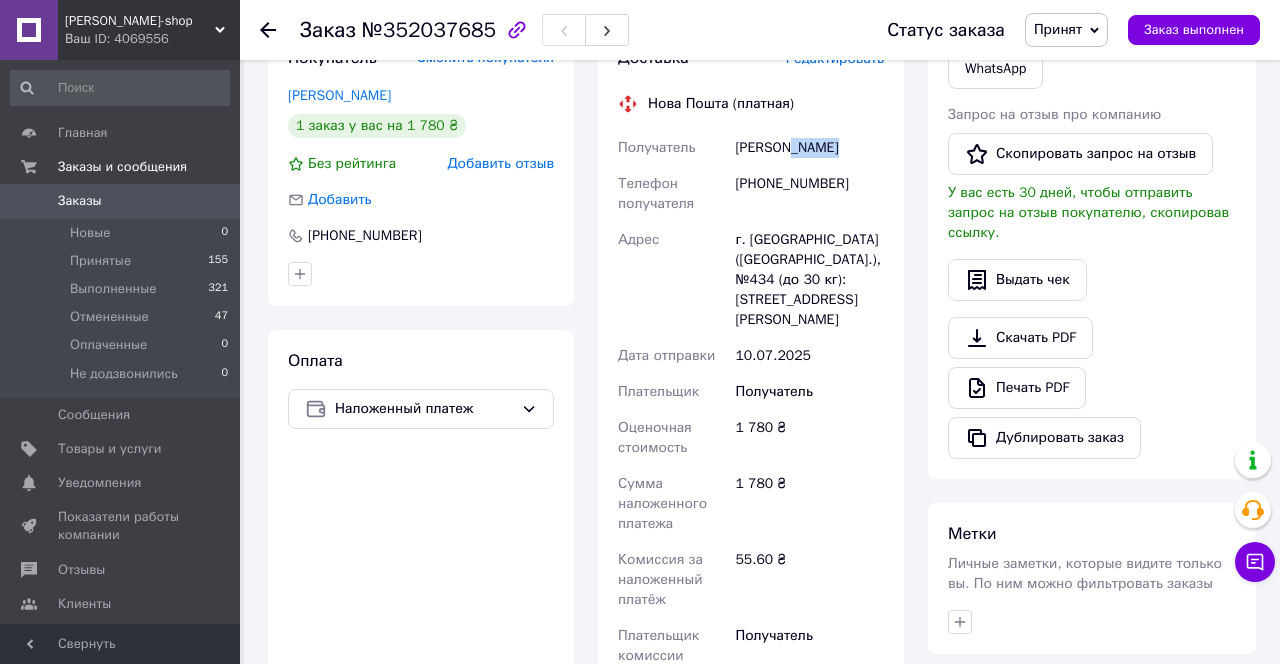 drag, startPoint x: 832, startPoint y: 190, endPoint x: 794, endPoint y: 192, distance: 38.052597 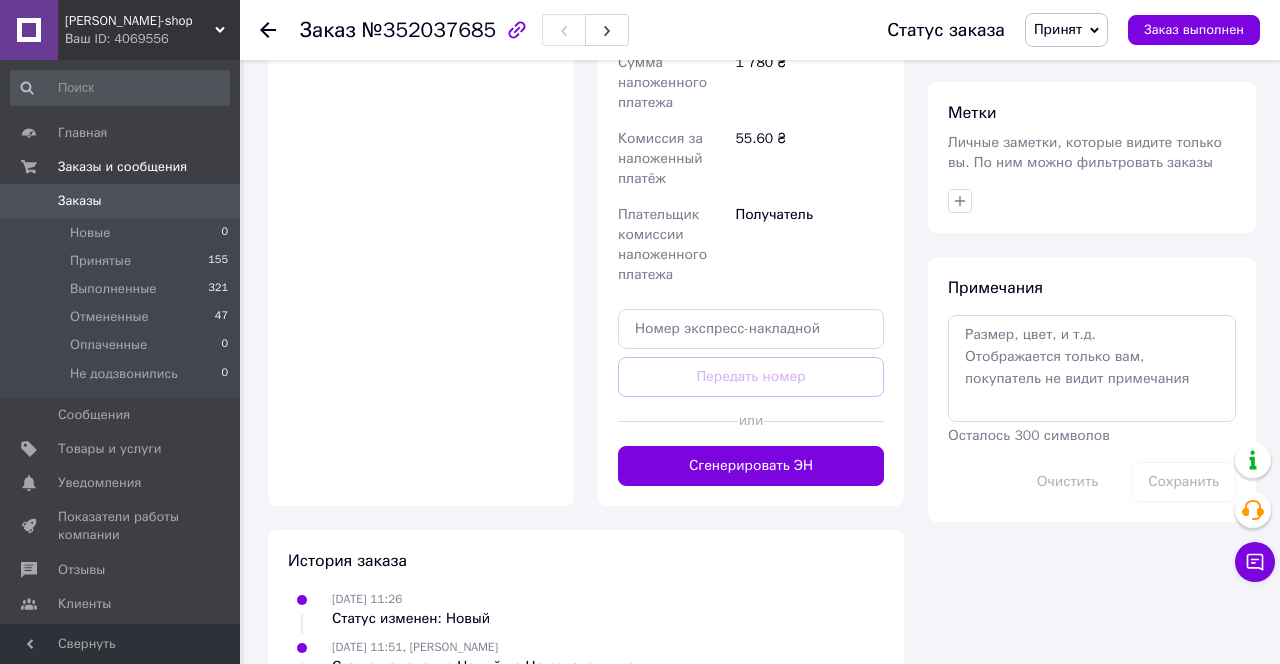 scroll, scrollTop: 918, scrollLeft: 0, axis: vertical 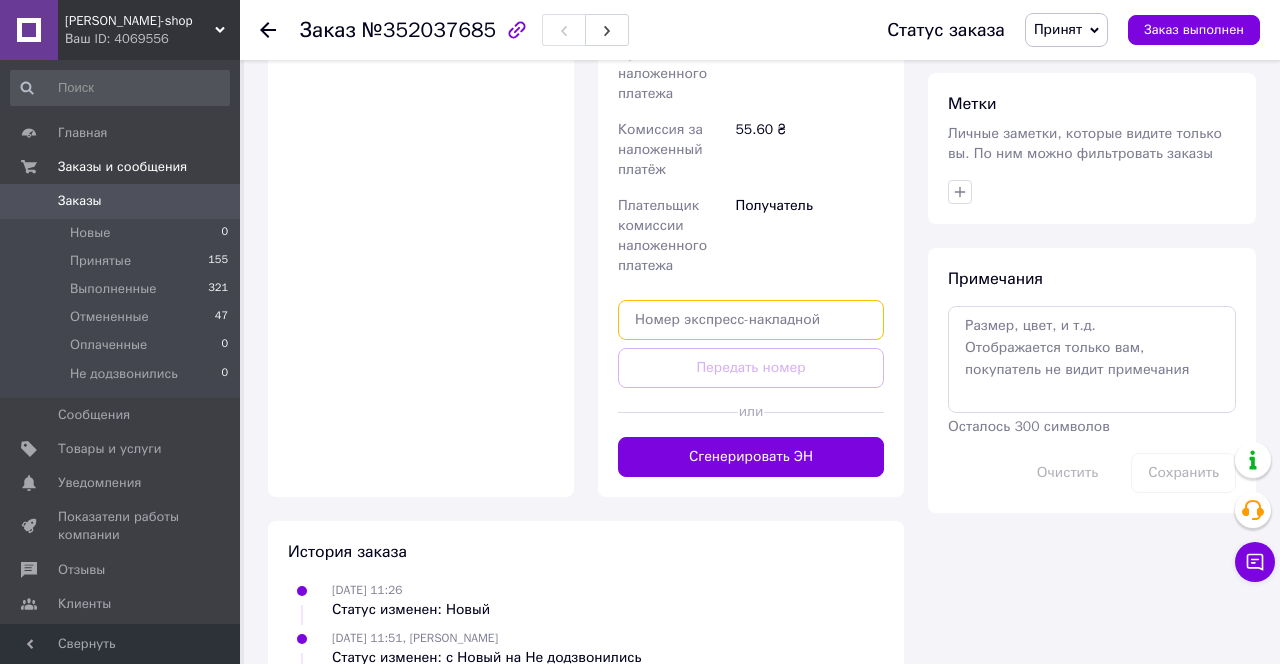 click at bounding box center (751, 320) 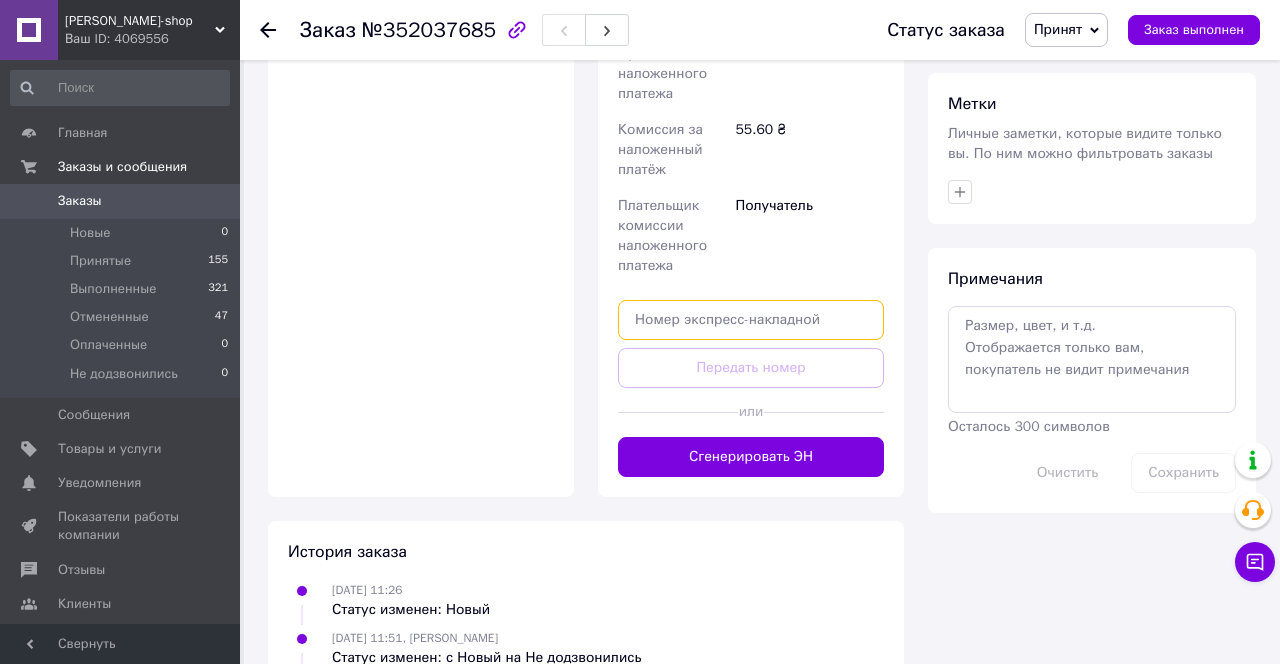 paste on "20451203117302" 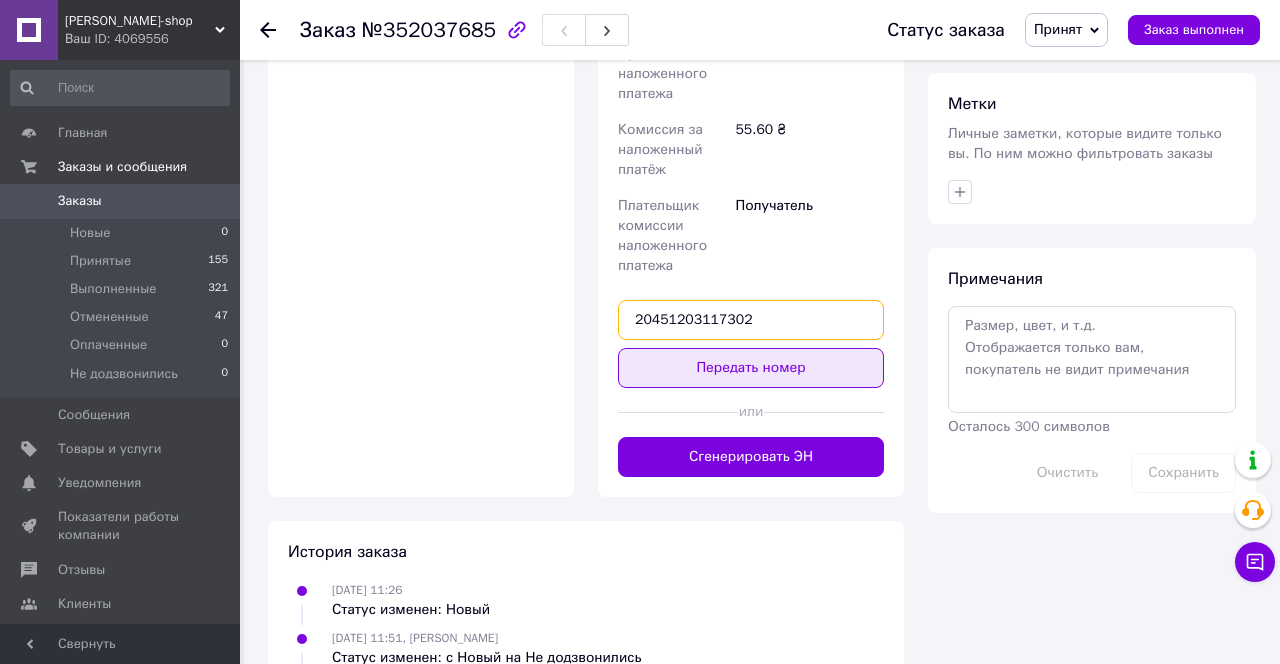 type on "20451203117302" 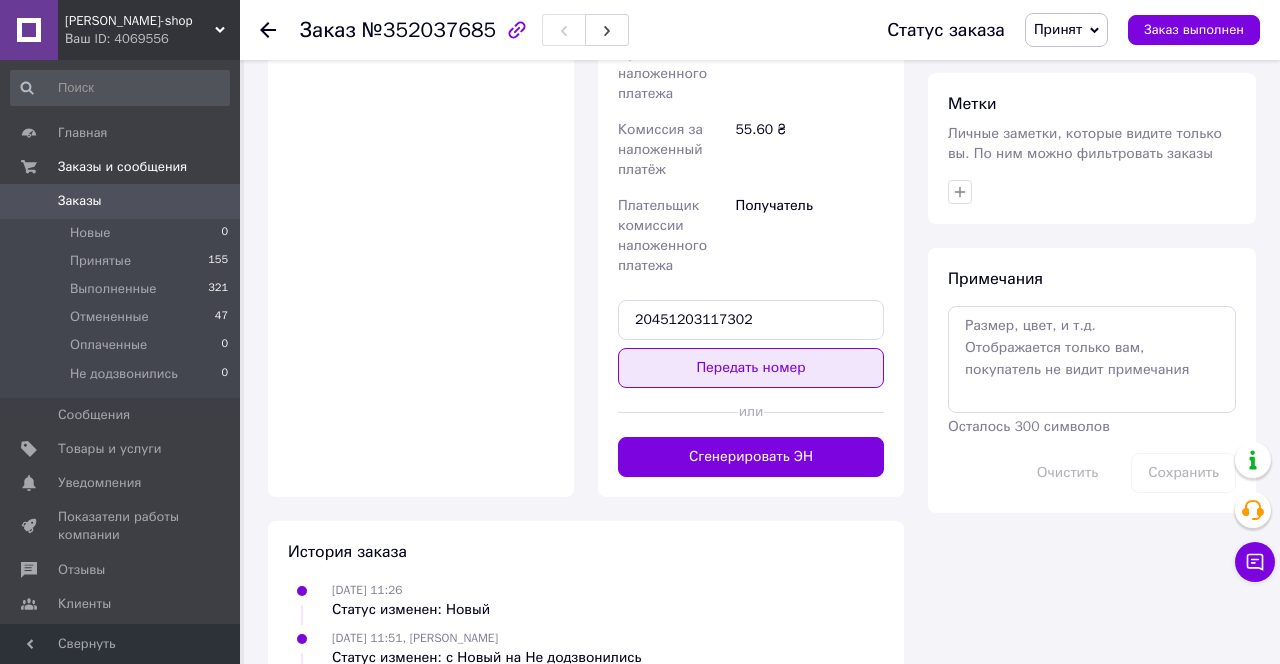 click on "Передать номер" at bounding box center [751, 368] 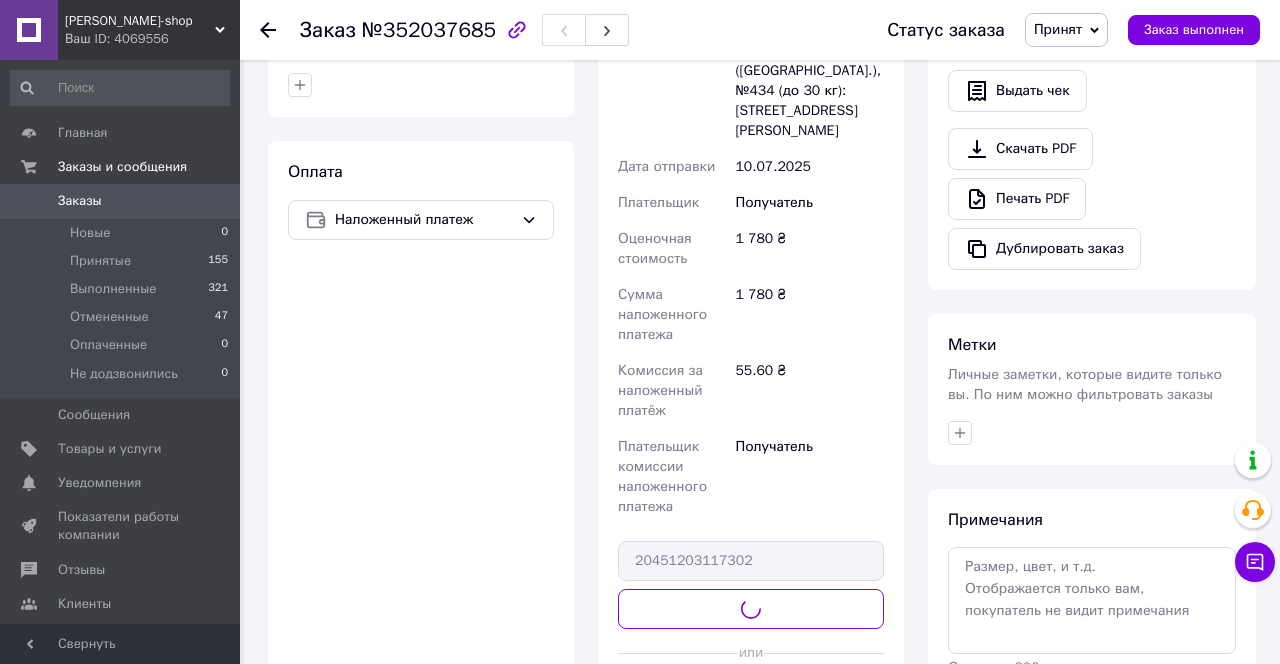 scroll, scrollTop: 672, scrollLeft: 0, axis: vertical 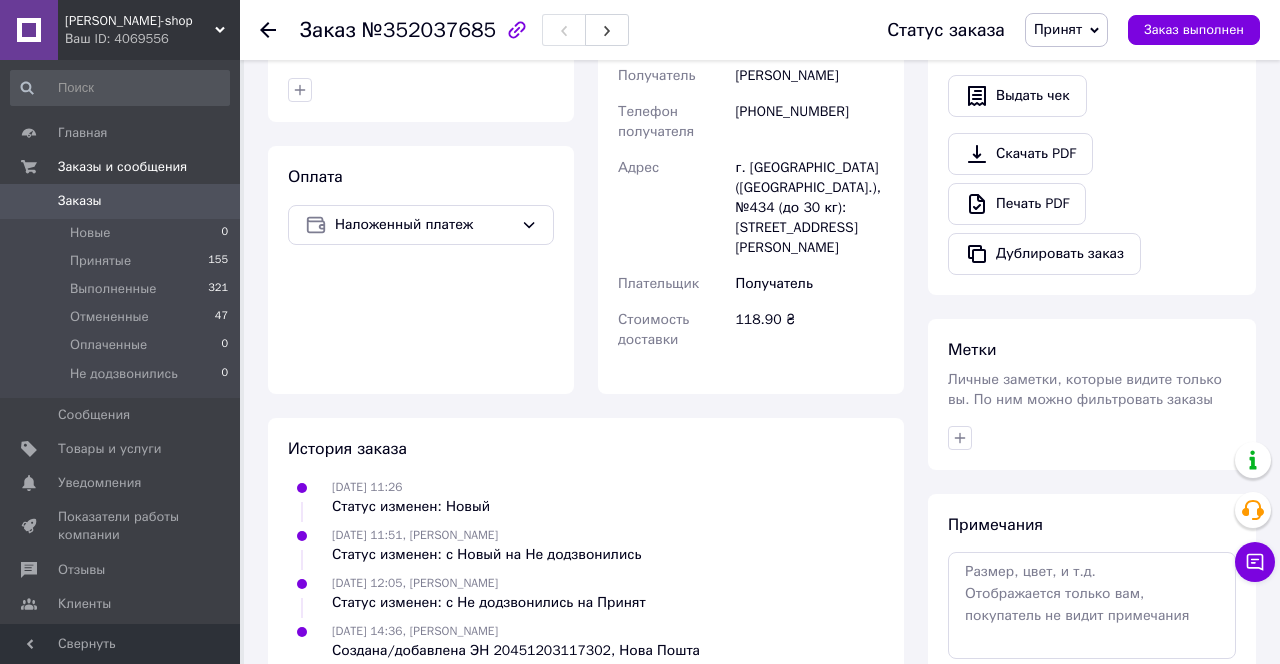 click on "Заказы" at bounding box center [121, 201] 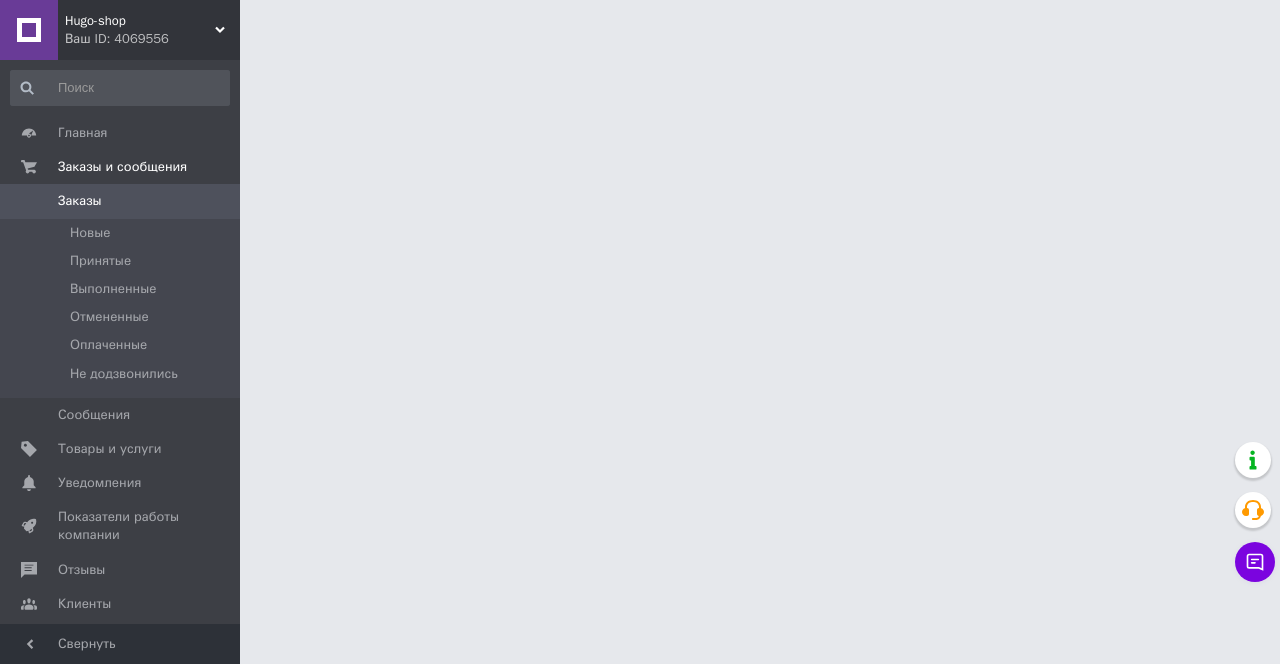 scroll, scrollTop: 0, scrollLeft: 0, axis: both 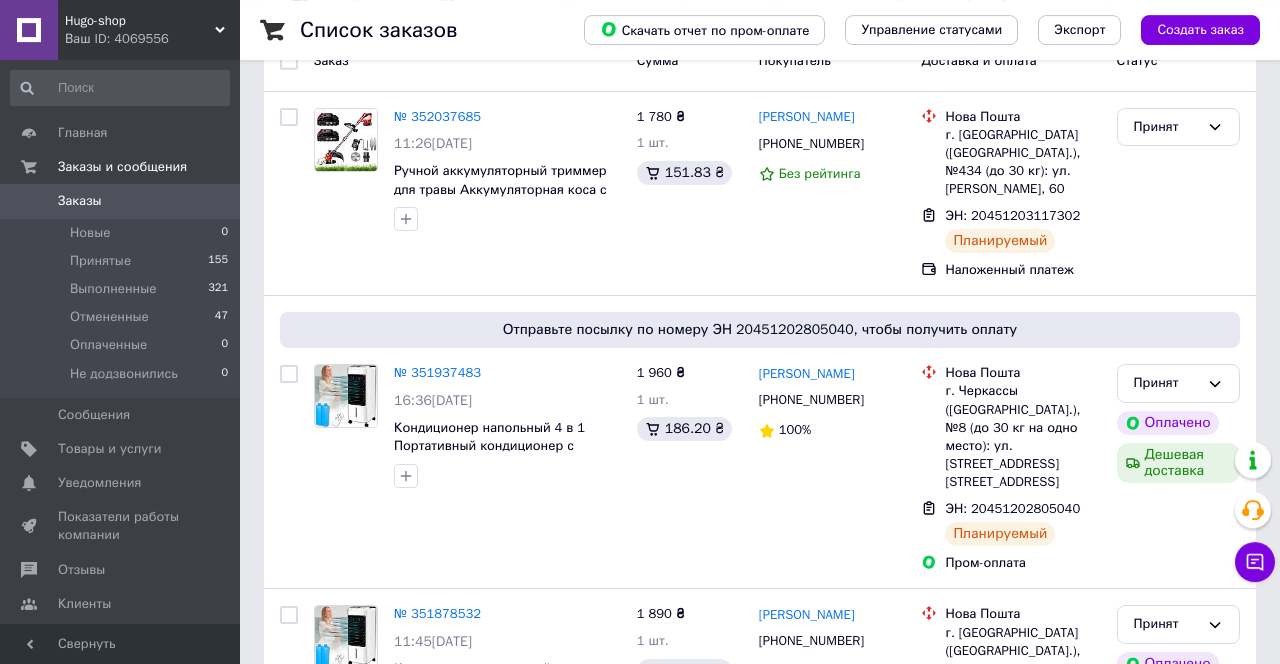 click on "Заказы" at bounding box center (121, 201) 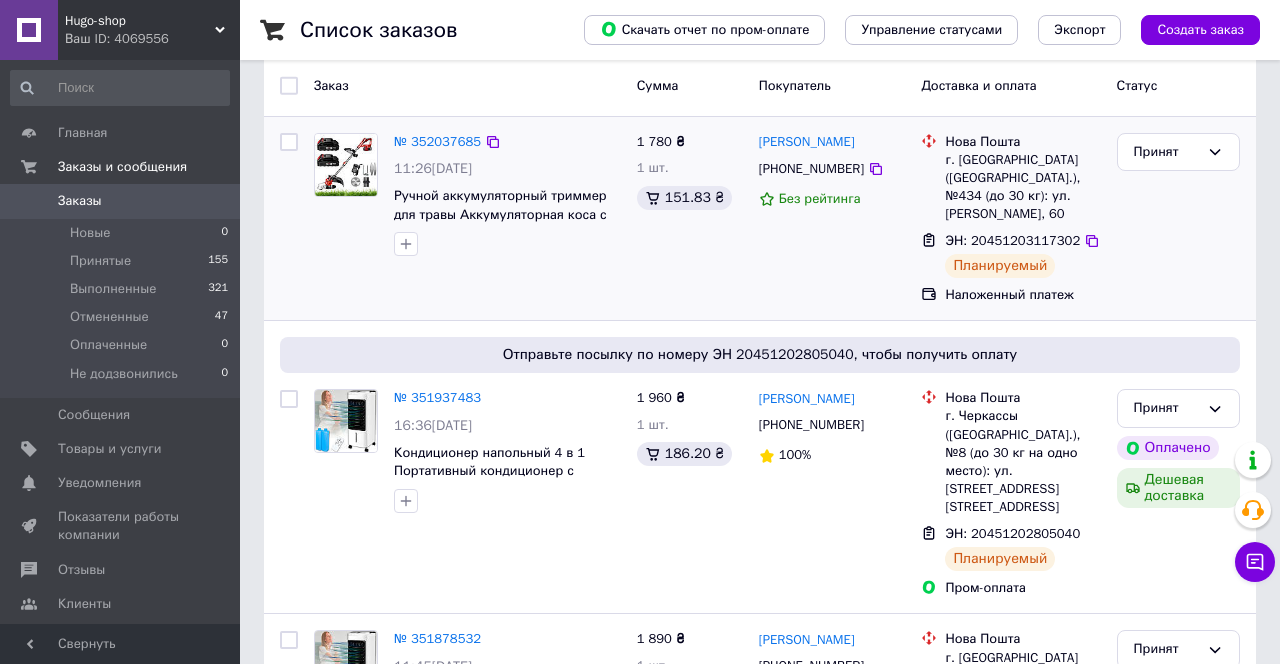 scroll, scrollTop: 97, scrollLeft: 0, axis: vertical 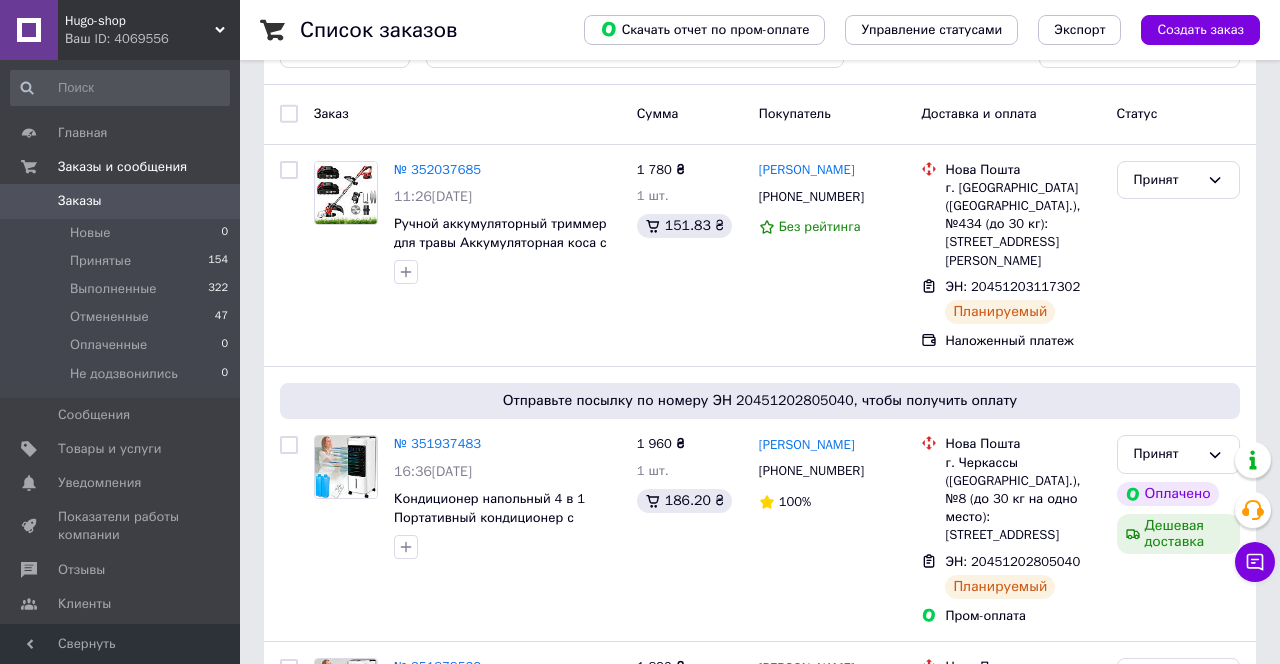 click on "Заказы" at bounding box center [121, 201] 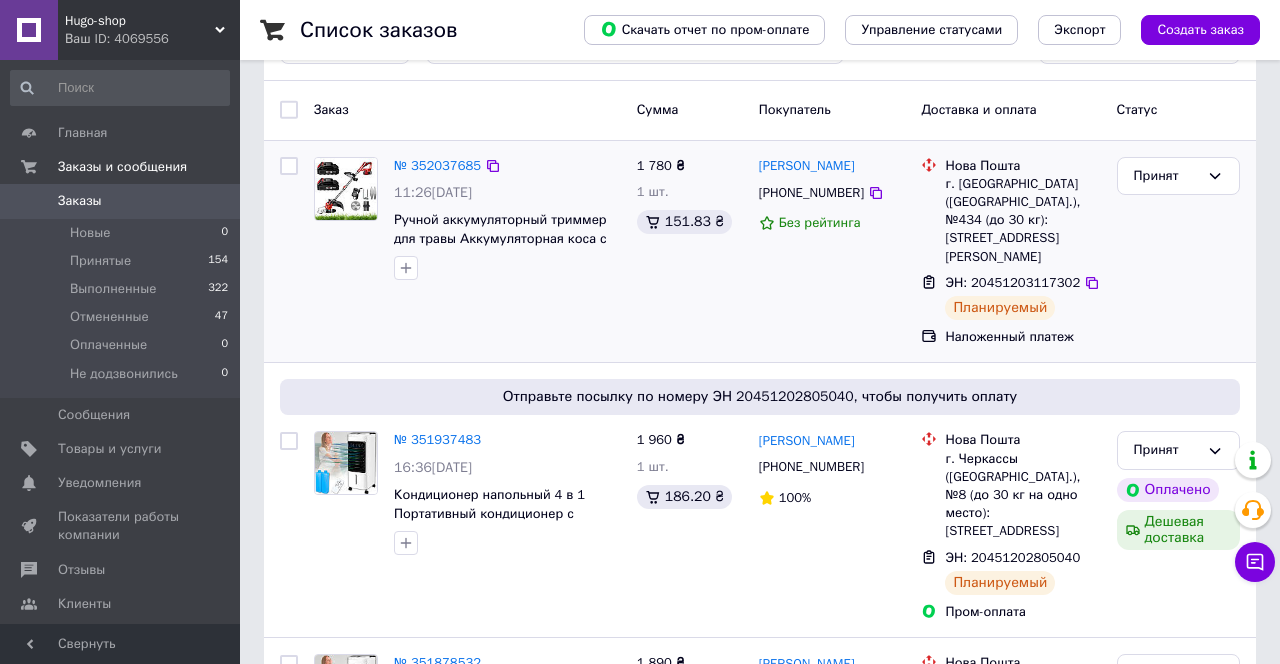 scroll, scrollTop: 78, scrollLeft: 0, axis: vertical 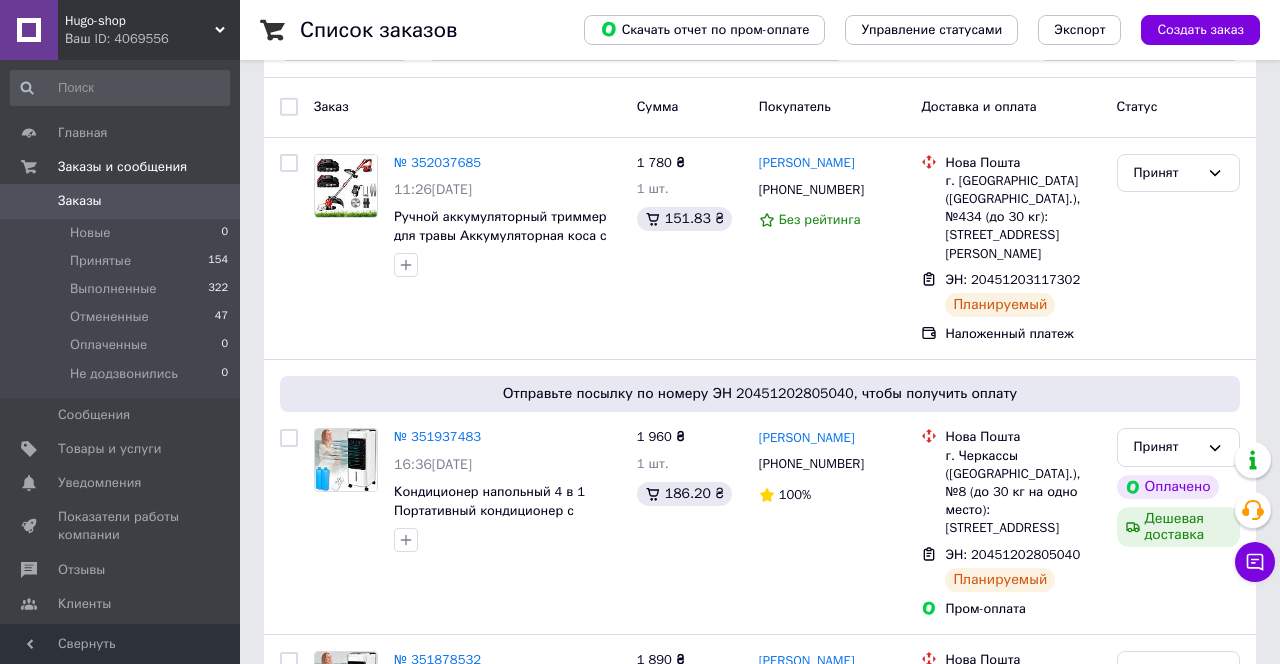 click on "Заказы" at bounding box center (121, 201) 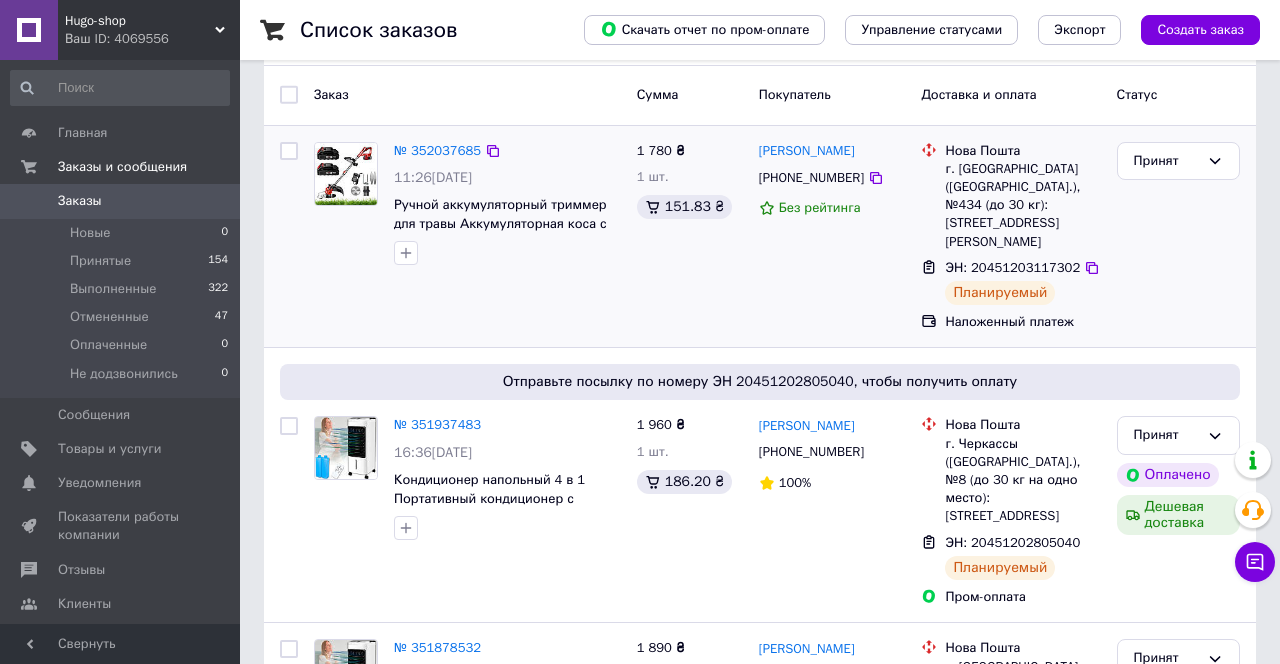 scroll, scrollTop: 75, scrollLeft: 0, axis: vertical 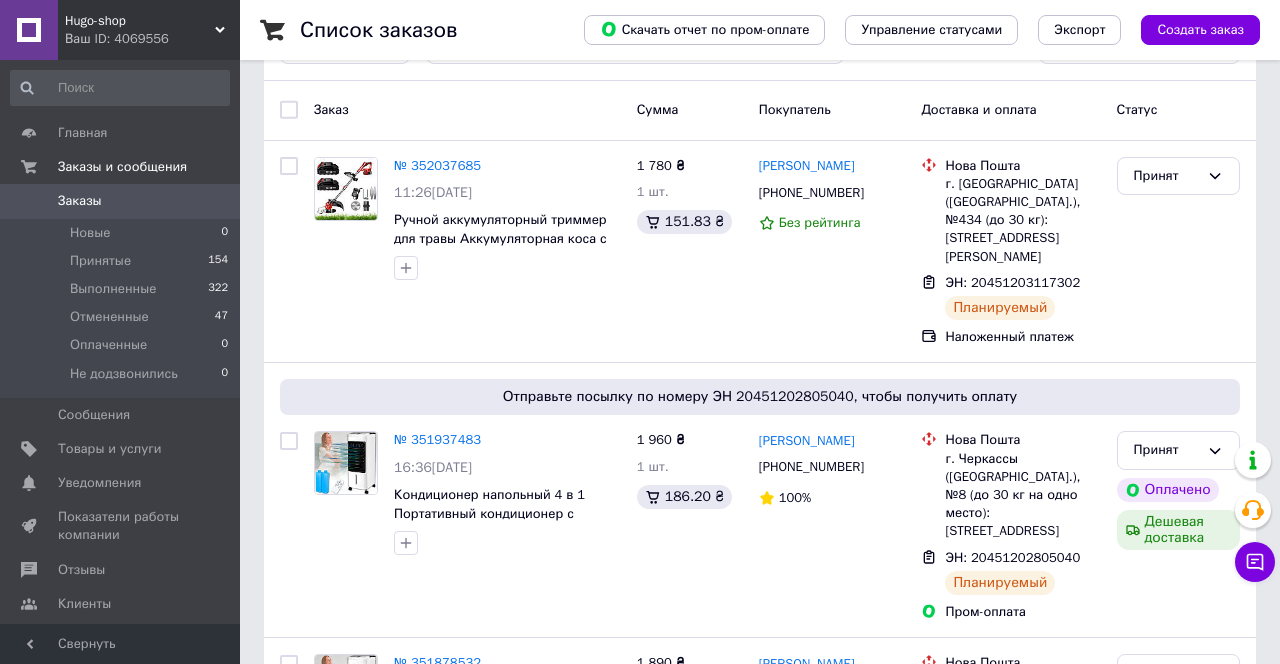 click on "Заказы" at bounding box center [121, 201] 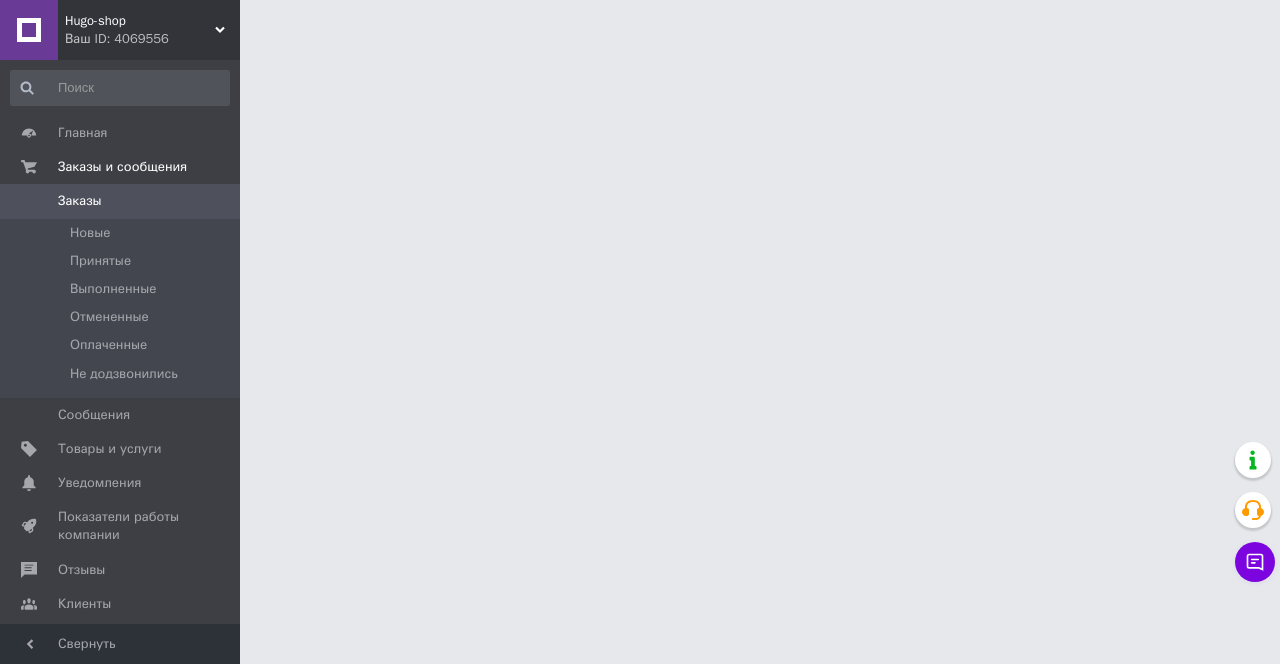 scroll, scrollTop: 0, scrollLeft: 0, axis: both 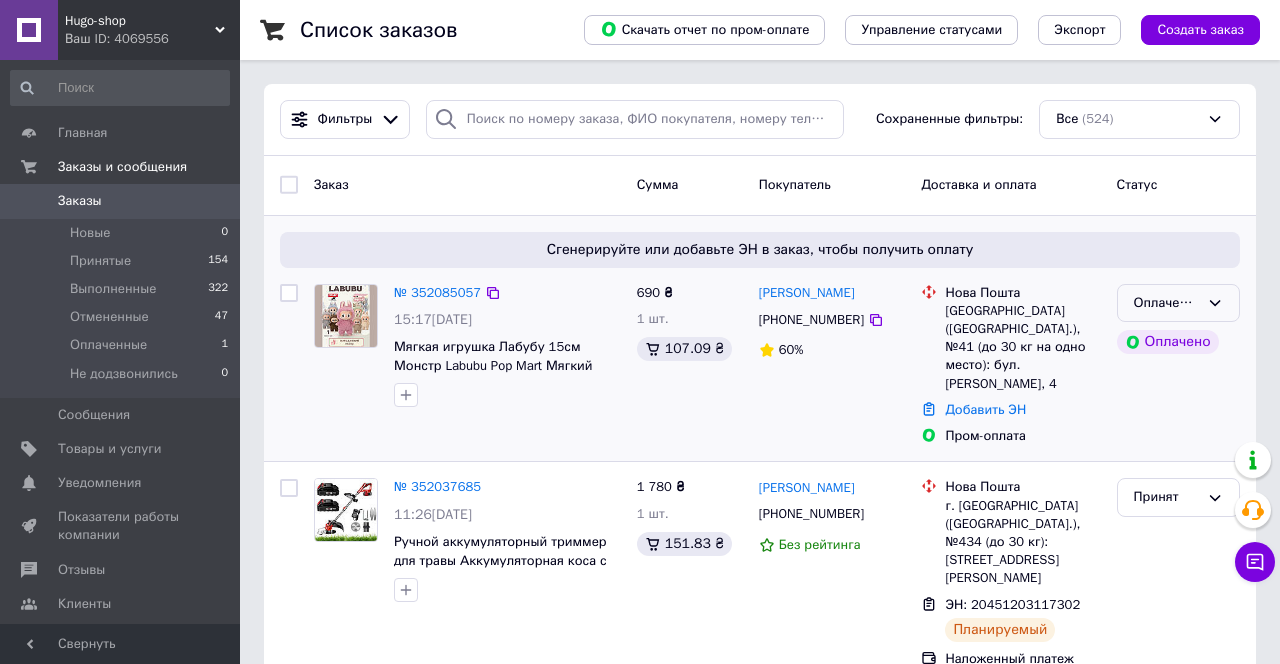 click on "Оплаченный" at bounding box center (1166, 303) 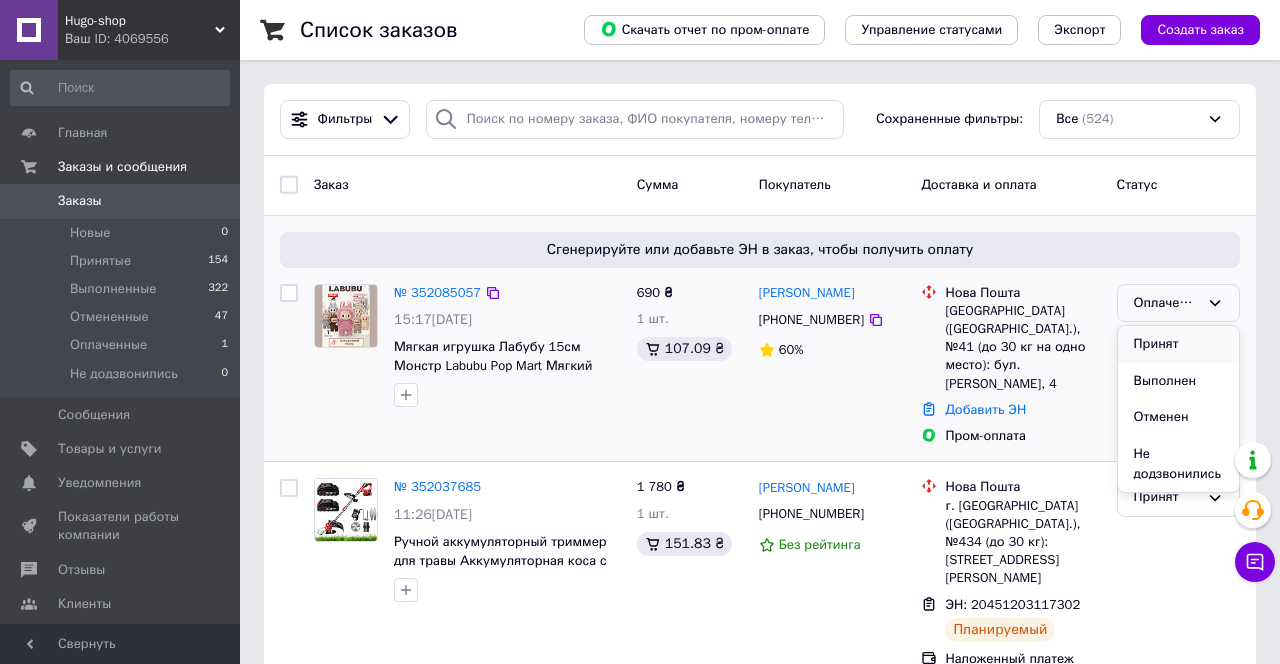 click on "Принят" at bounding box center (1178, 344) 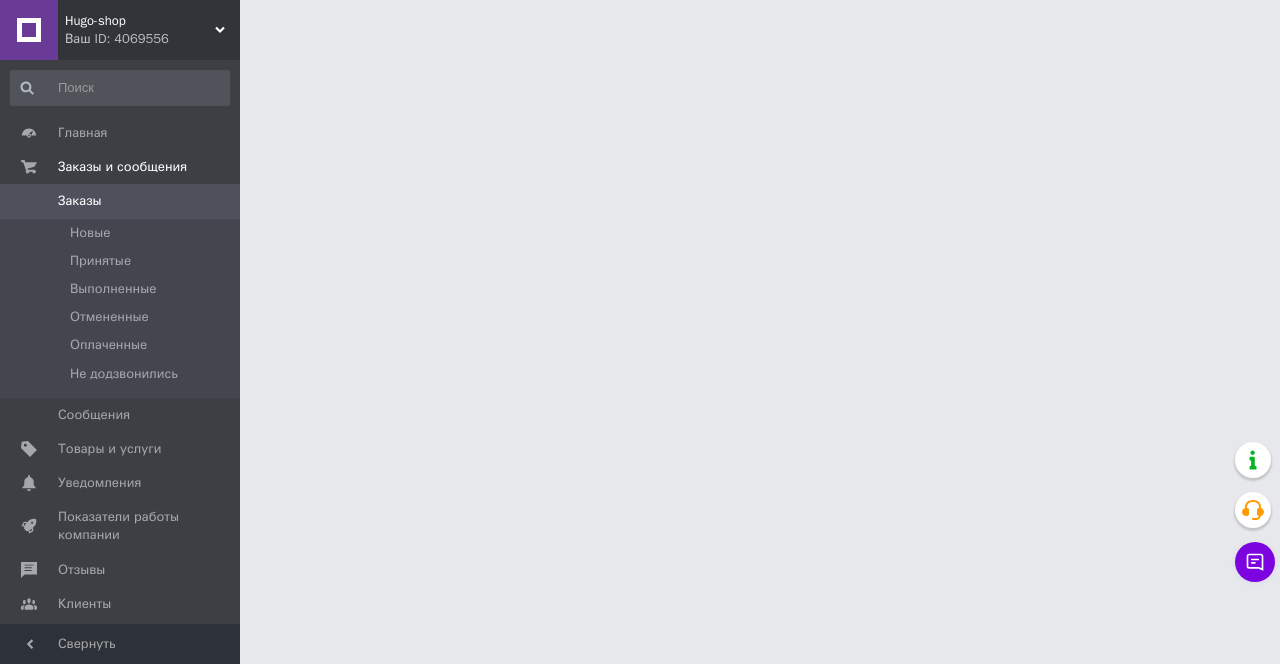 scroll, scrollTop: 0, scrollLeft: 0, axis: both 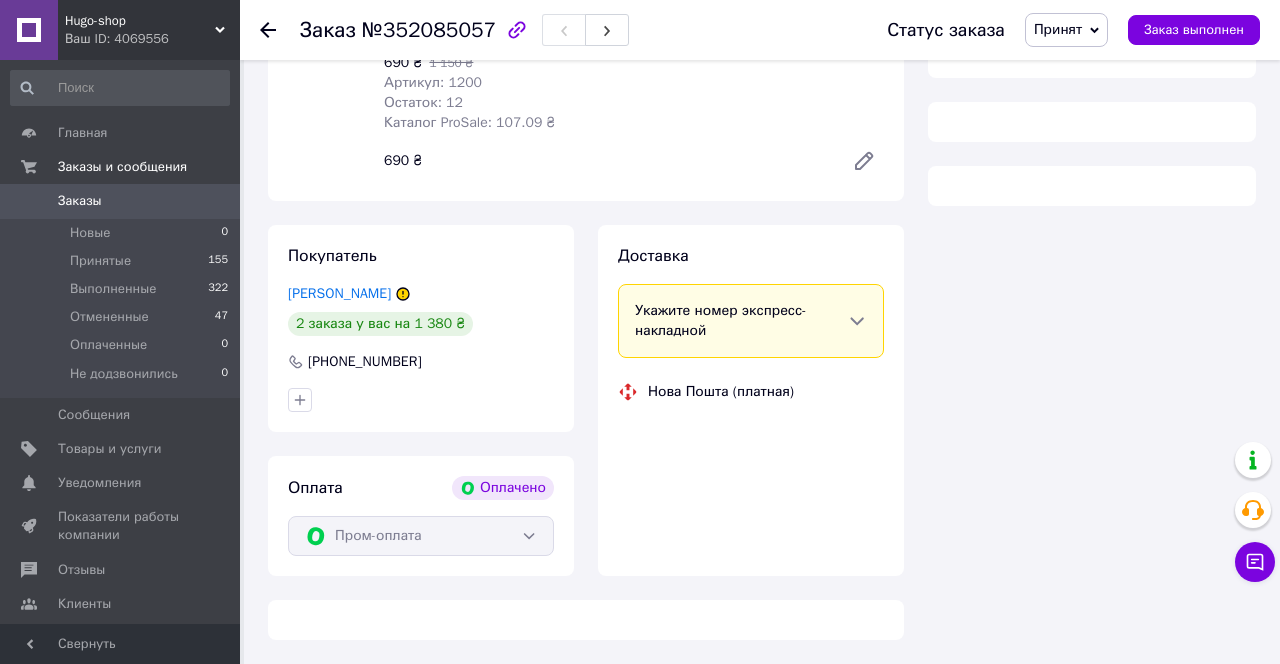 click on "0" at bounding box center [212, 201] 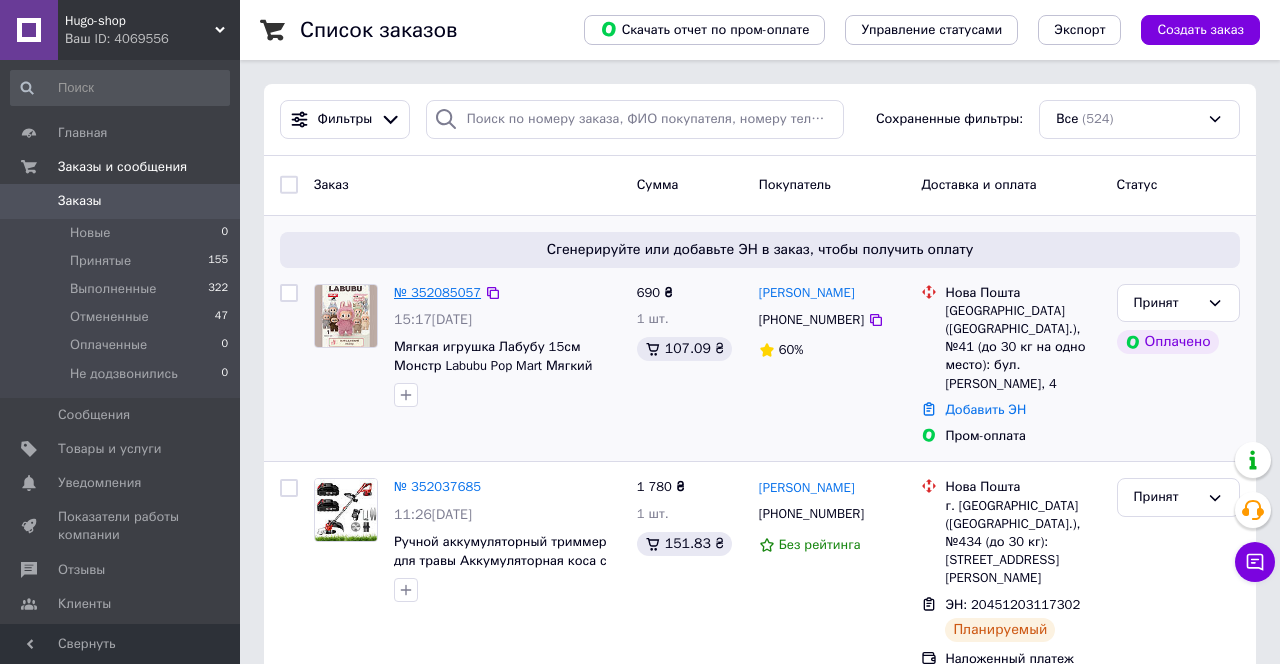 click on "№ 352085057" at bounding box center [437, 292] 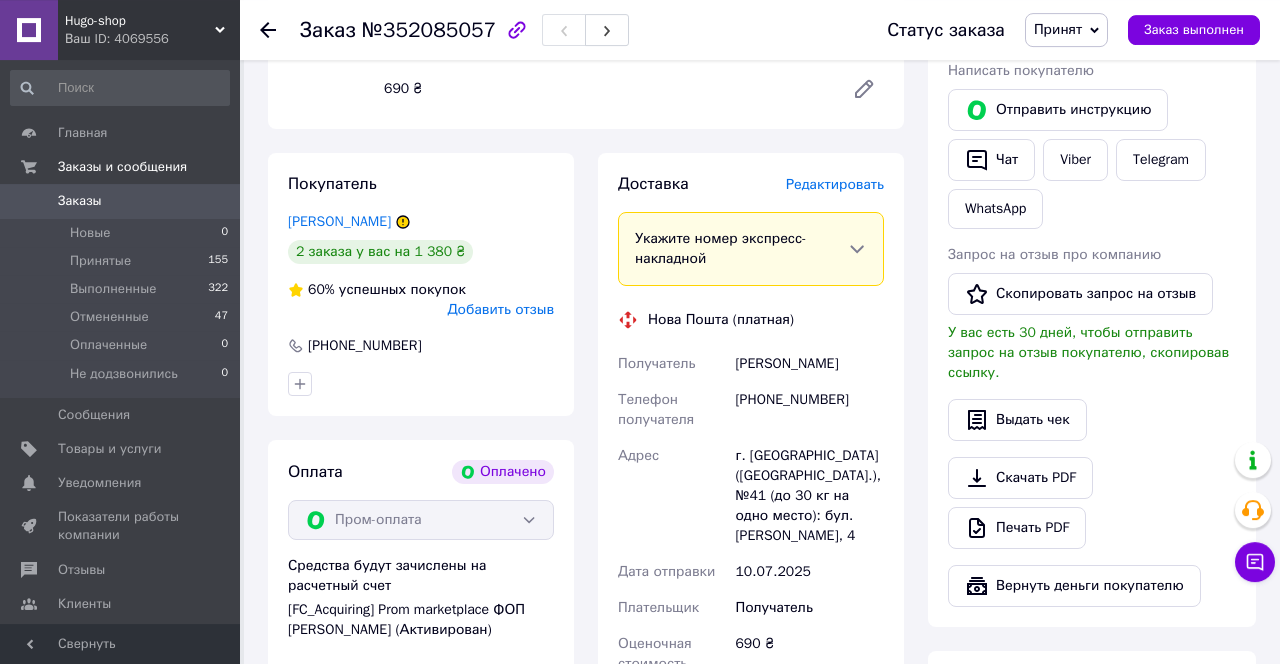 scroll, scrollTop: 416, scrollLeft: 0, axis: vertical 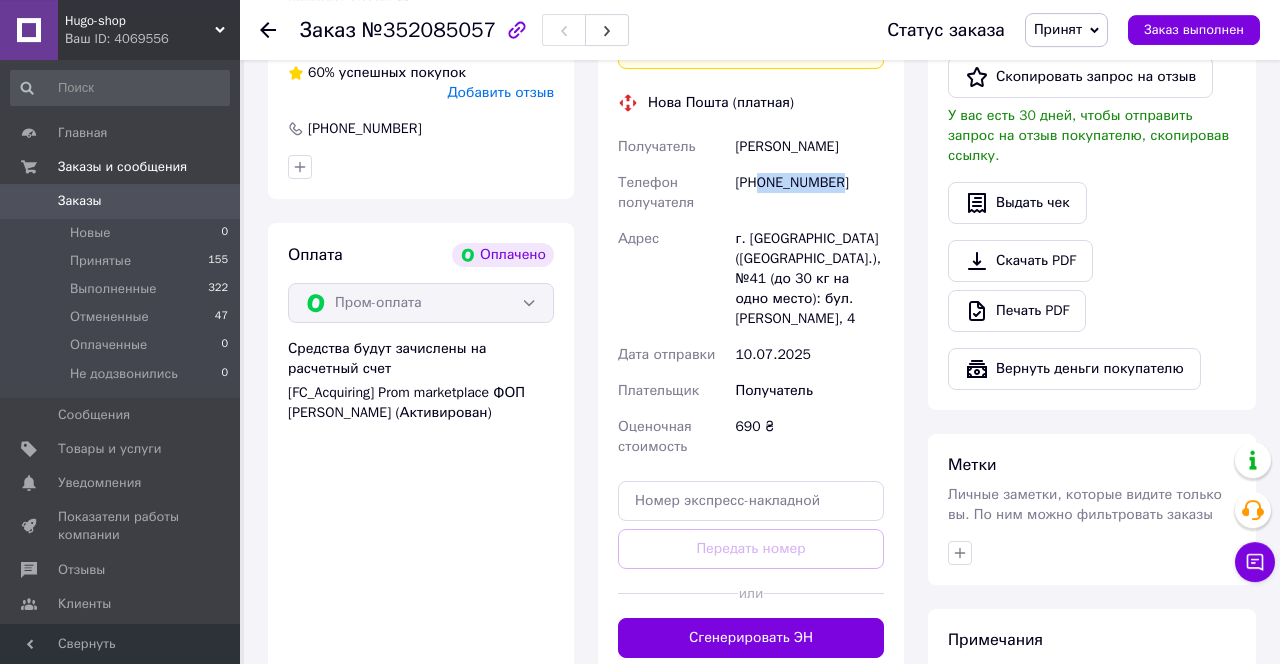 drag, startPoint x: 857, startPoint y: 200, endPoint x: 770, endPoint y: 201, distance: 87.005745 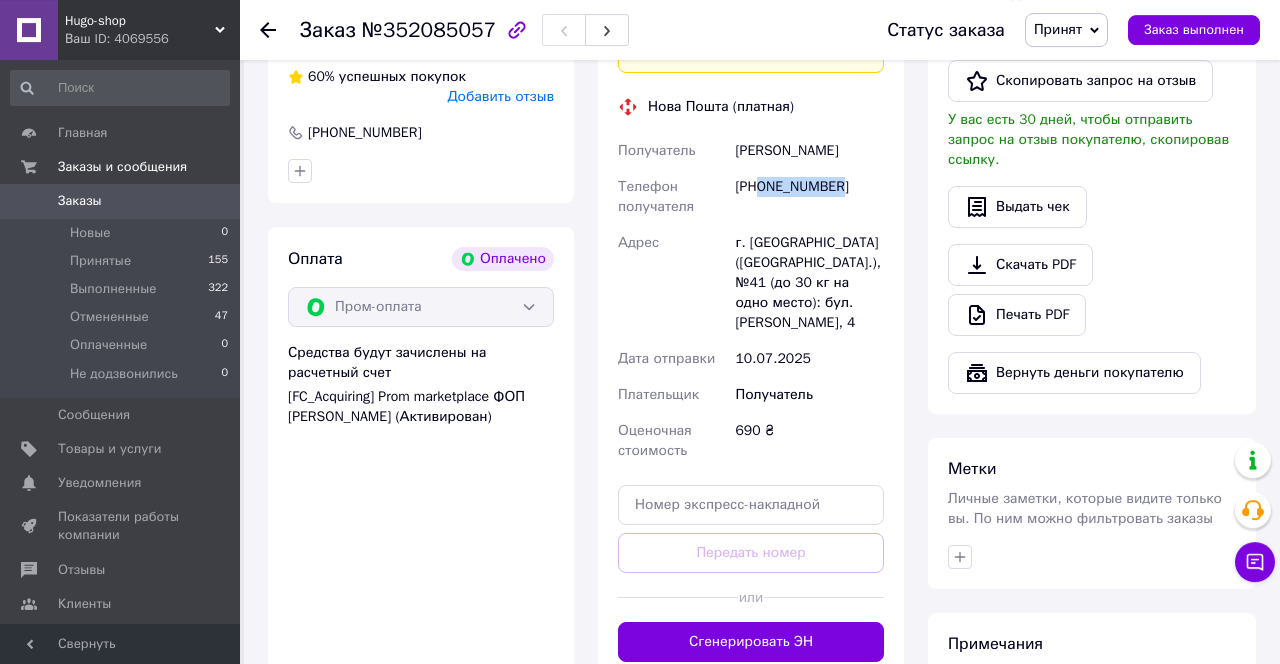 scroll, scrollTop: 635, scrollLeft: 0, axis: vertical 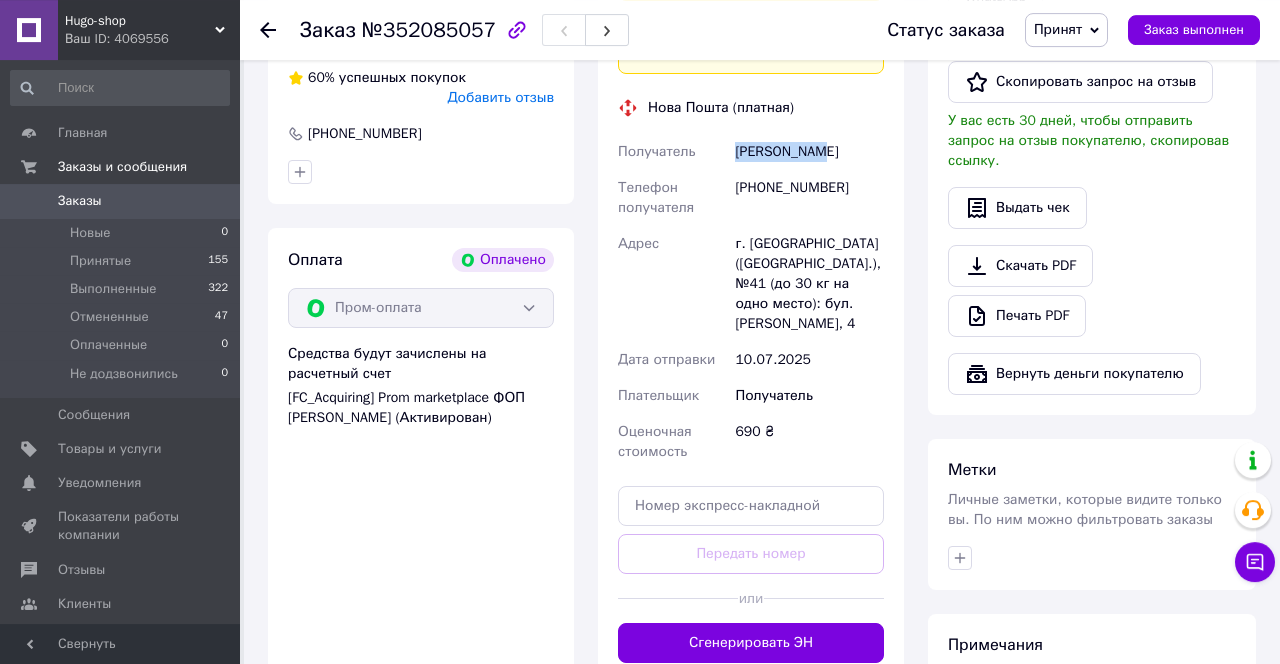 drag, startPoint x: 830, startPoint y: 174, endPoint x: 740, endPoint y: 179, distance: 90.13878 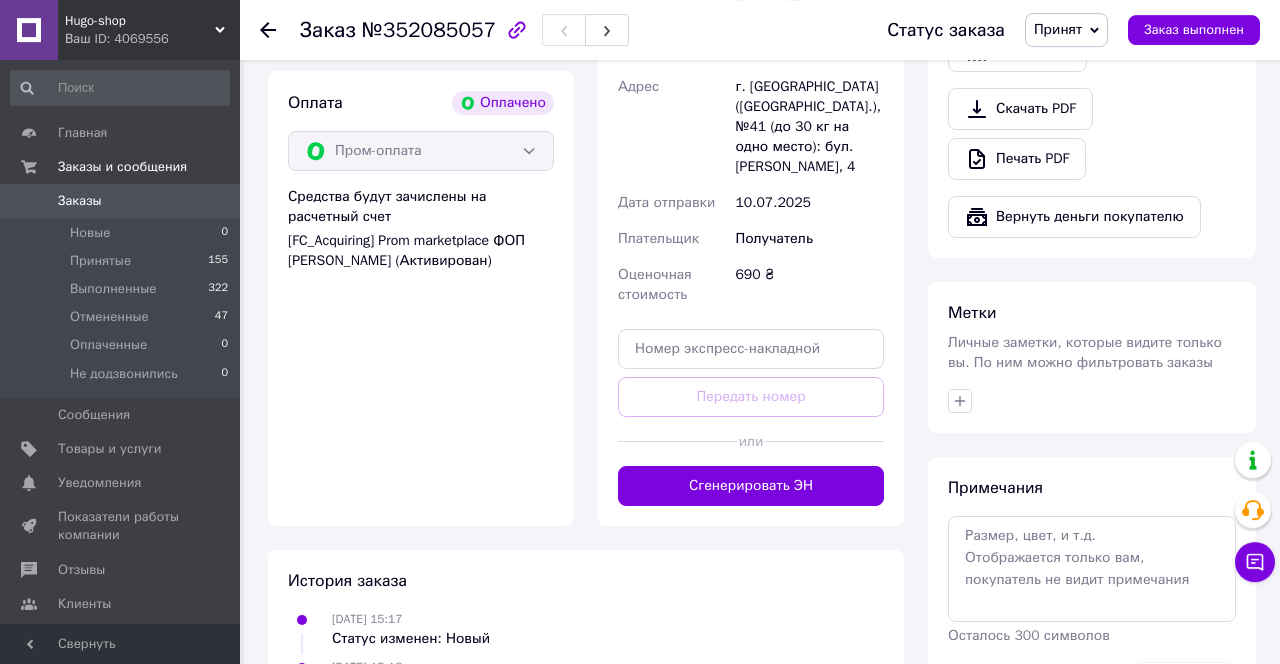 scroll, scrollTop: 792, scrollLeft: 0, axis: vertical 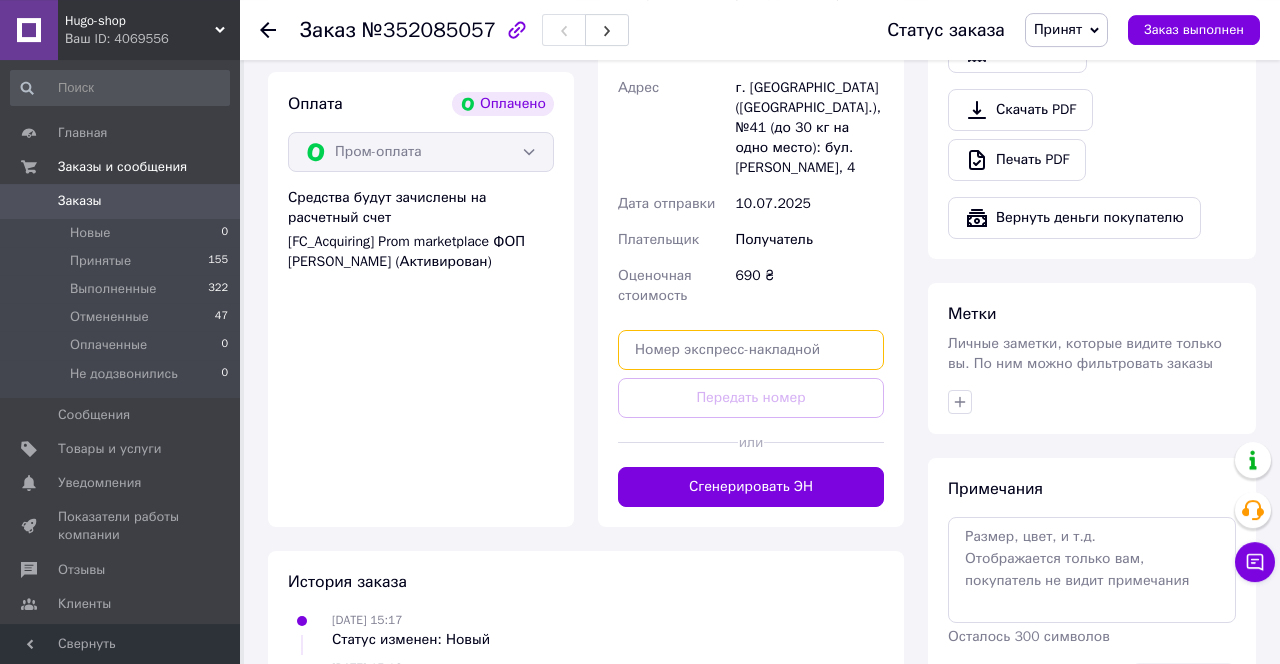 click at bounding box center [751, 350] 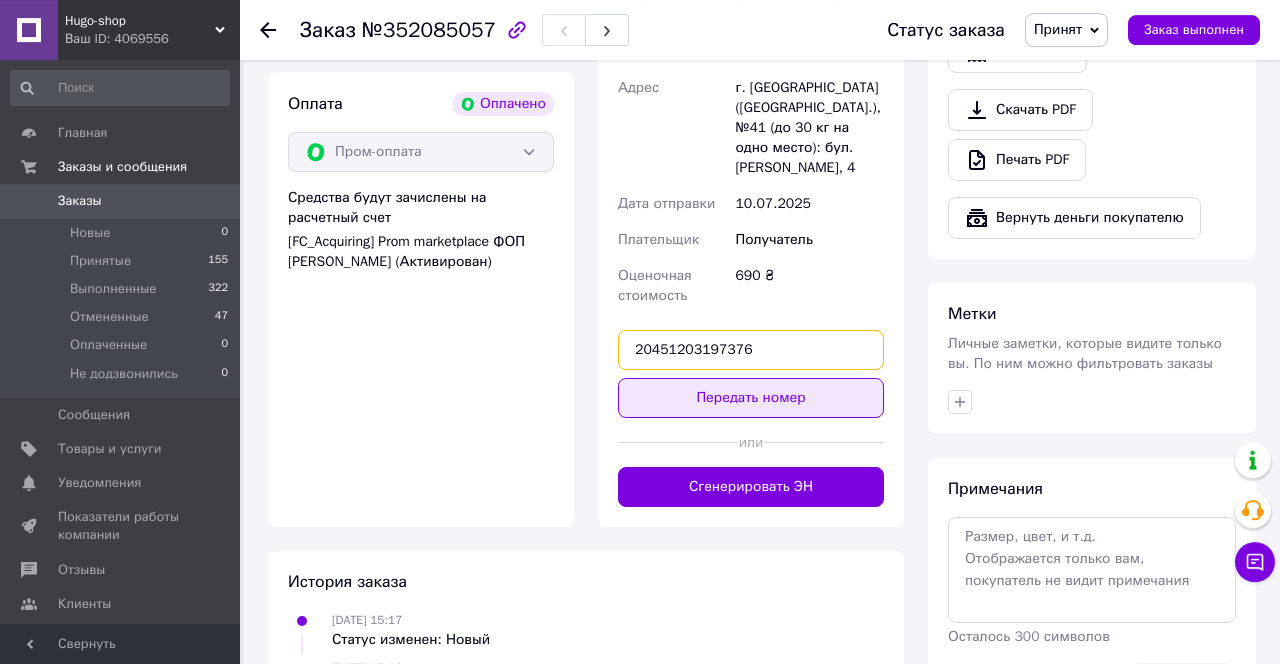 type on "20451203197376" 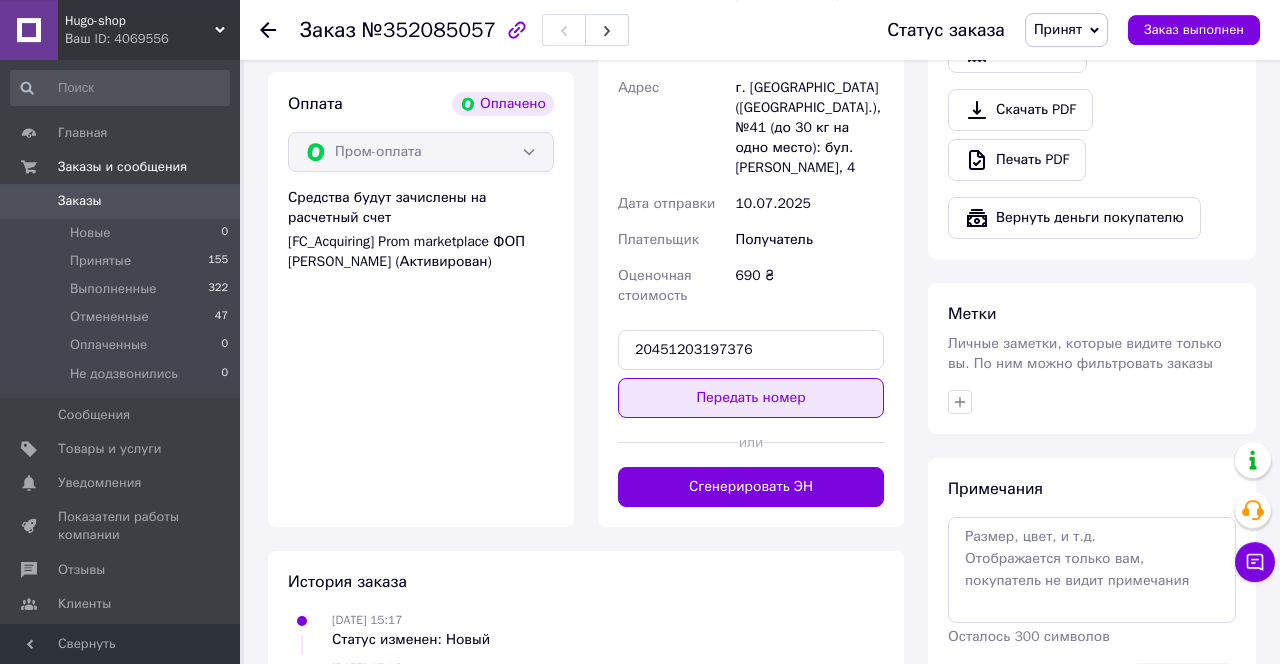 click on "Передать номер" at bounding box center (751, 398) 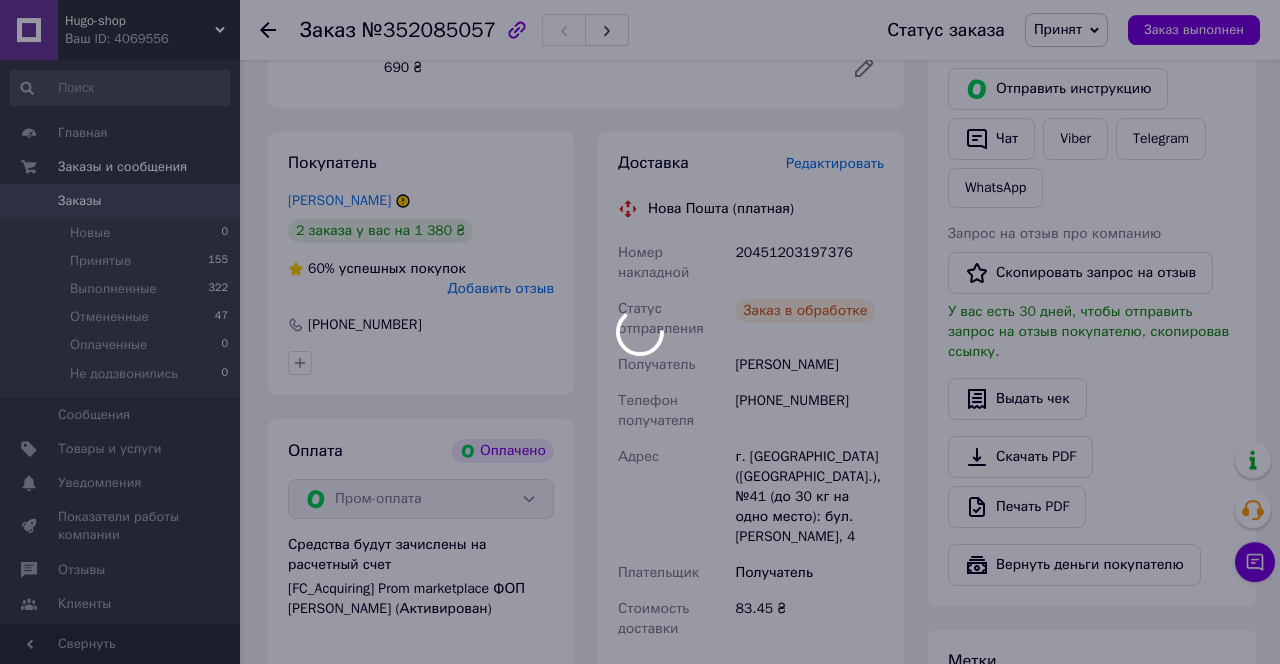 scroll, scrollTop: 444, scrollLeft: 0, axis: vertical 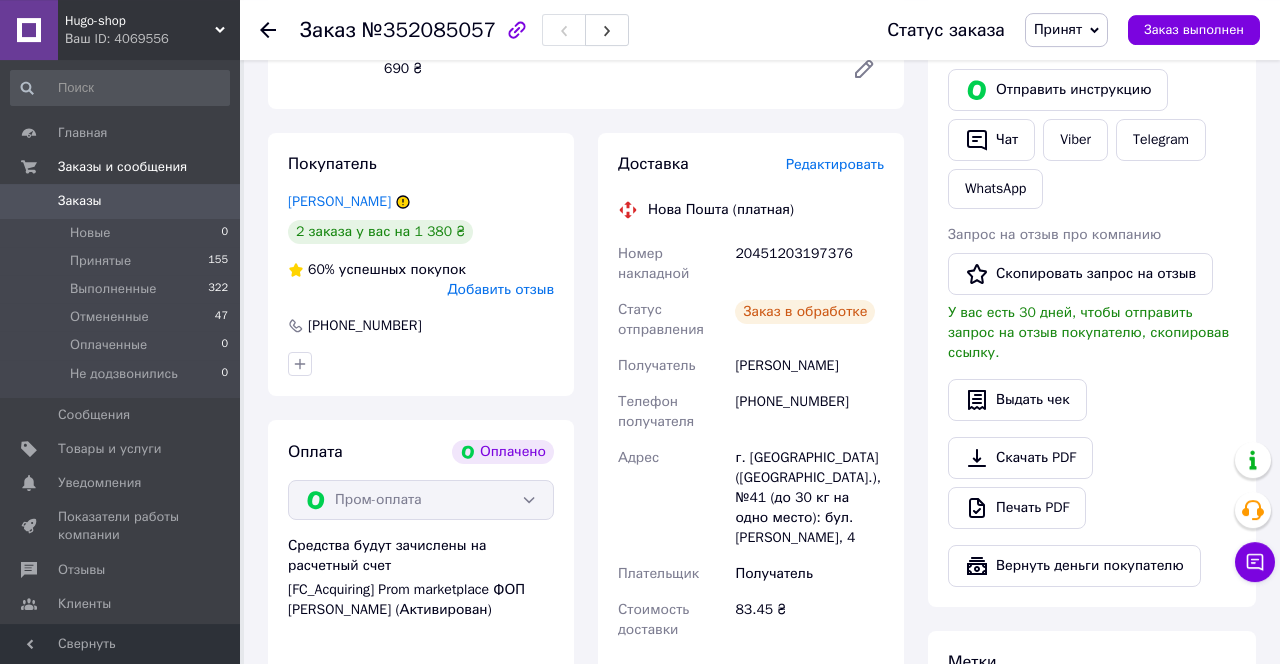 click on "Заказы" at bounding box center (121, 201) 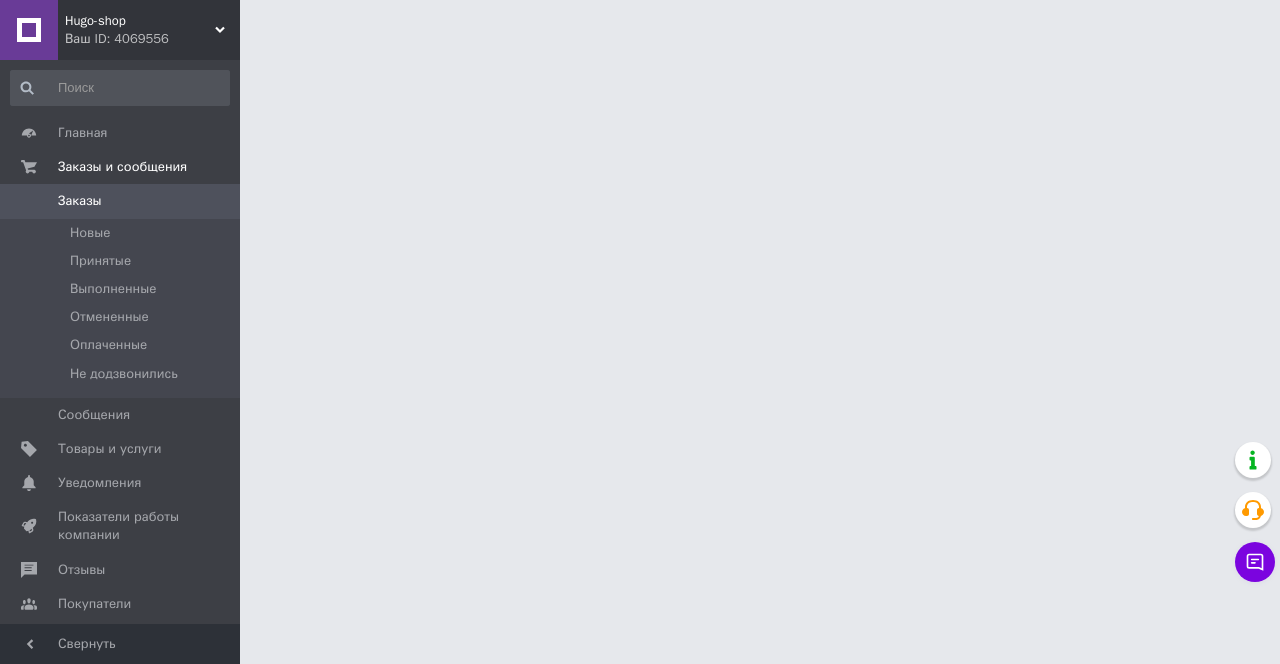 scroll, scrollTop: 0, scrollLeft: 0, axis: both 